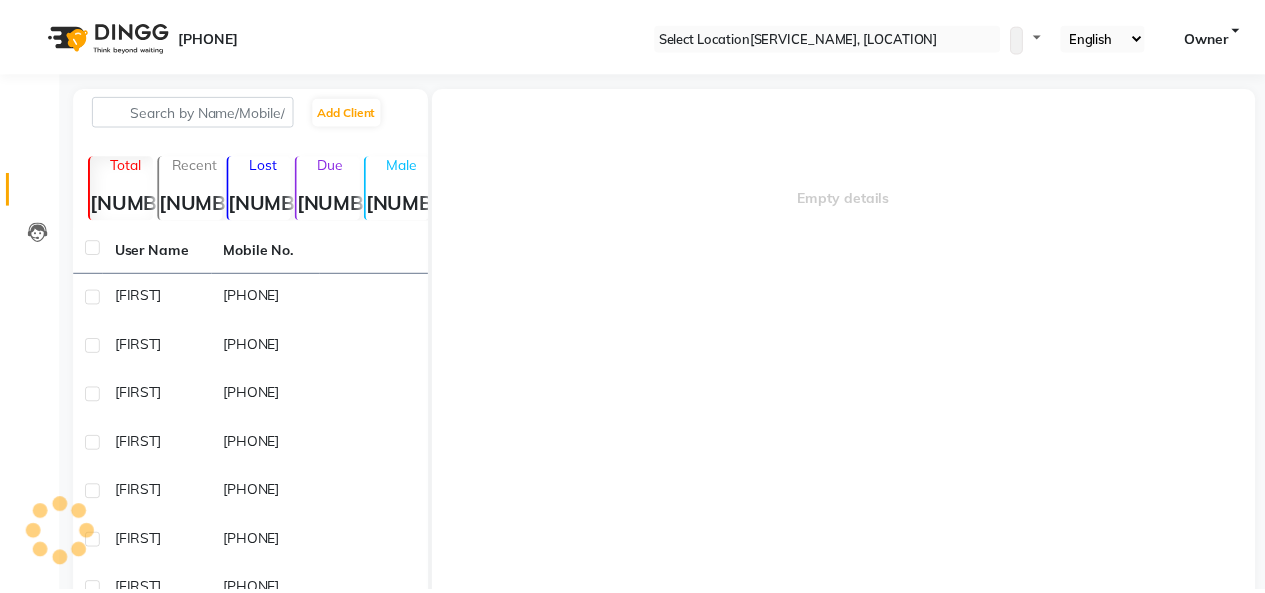 scroll, scrollTop: 0, scrollLeft: 0, axis: both 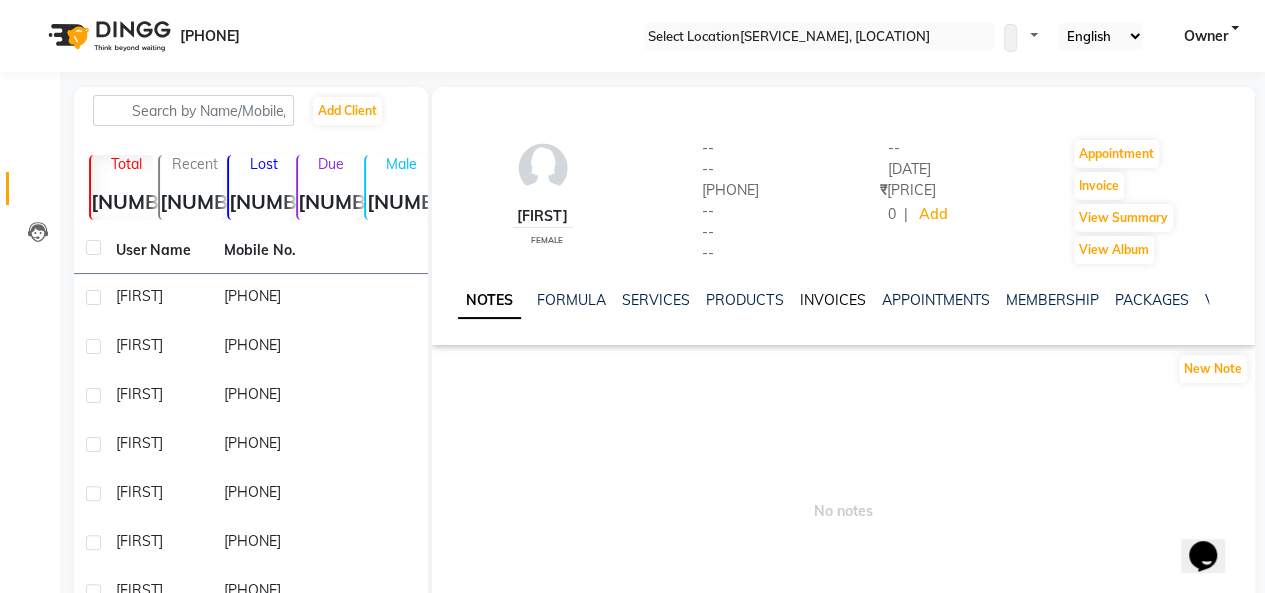 click on "INVOICES" at bounding box center [832, 300] 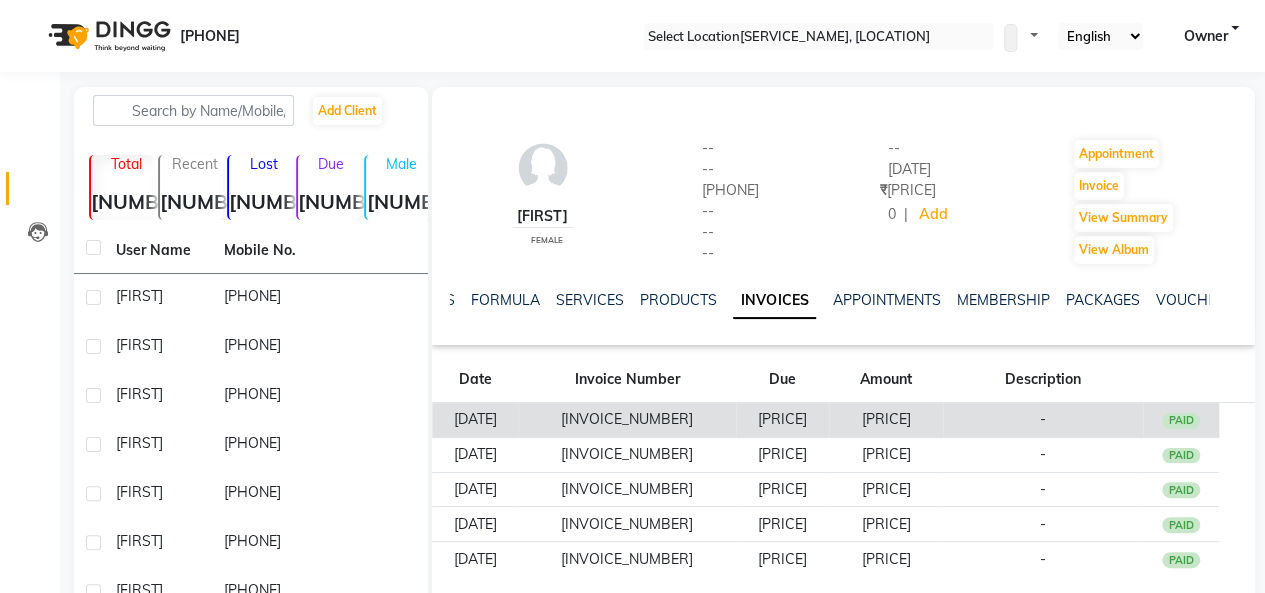 click on "₹620.00" at bounding box center (886, 420) 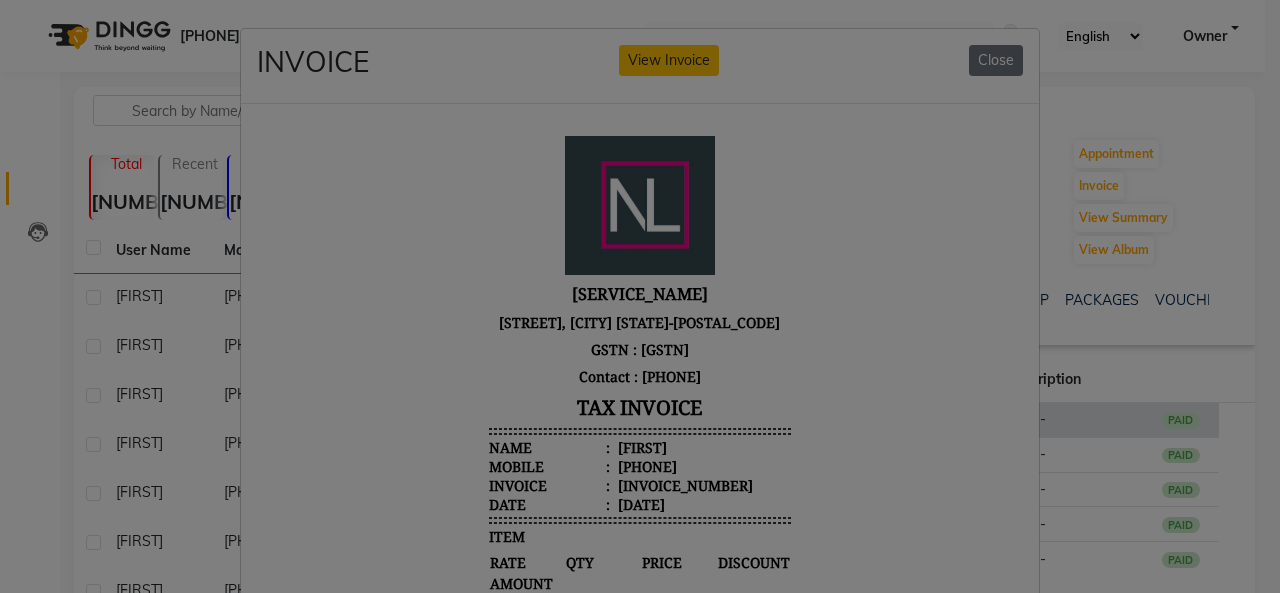 scroll, scrollTop: 16, scrollLeft: 0, axis: vertical 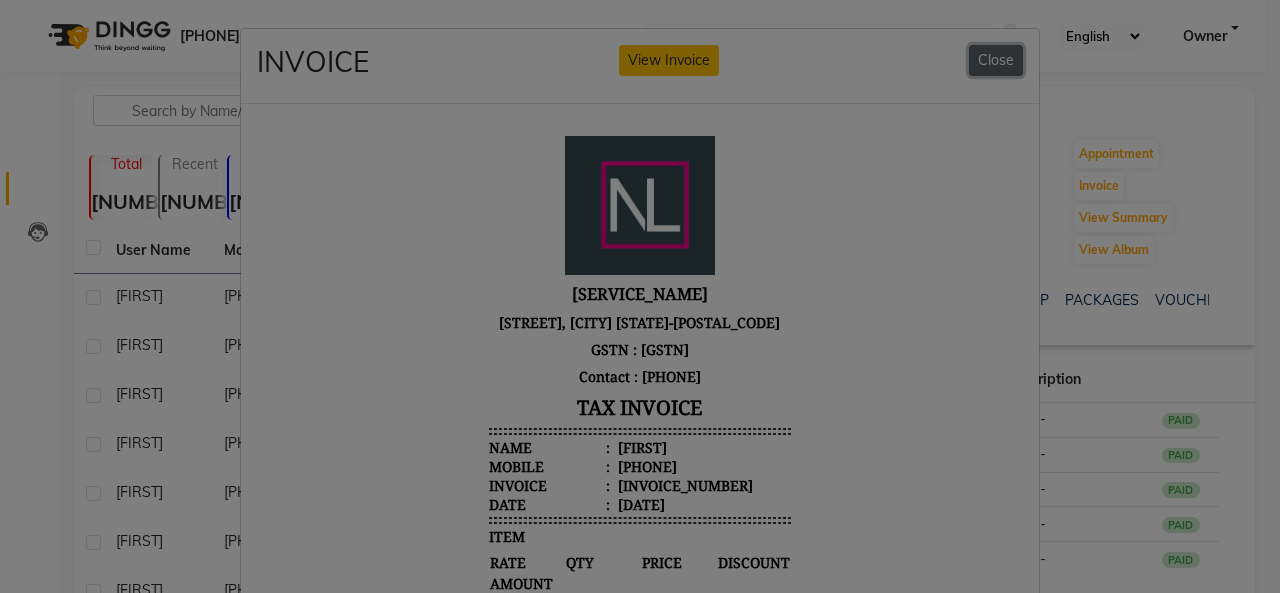 click on "Close" at bounding box center [996, 60] 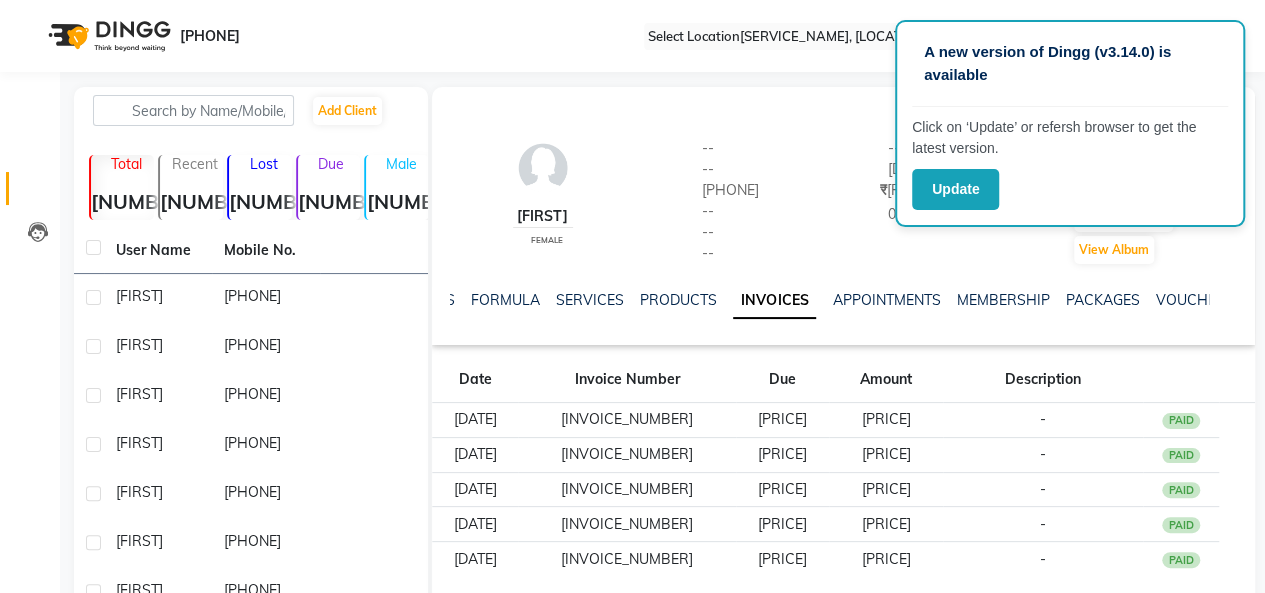 click at bounding box center [31, 8] 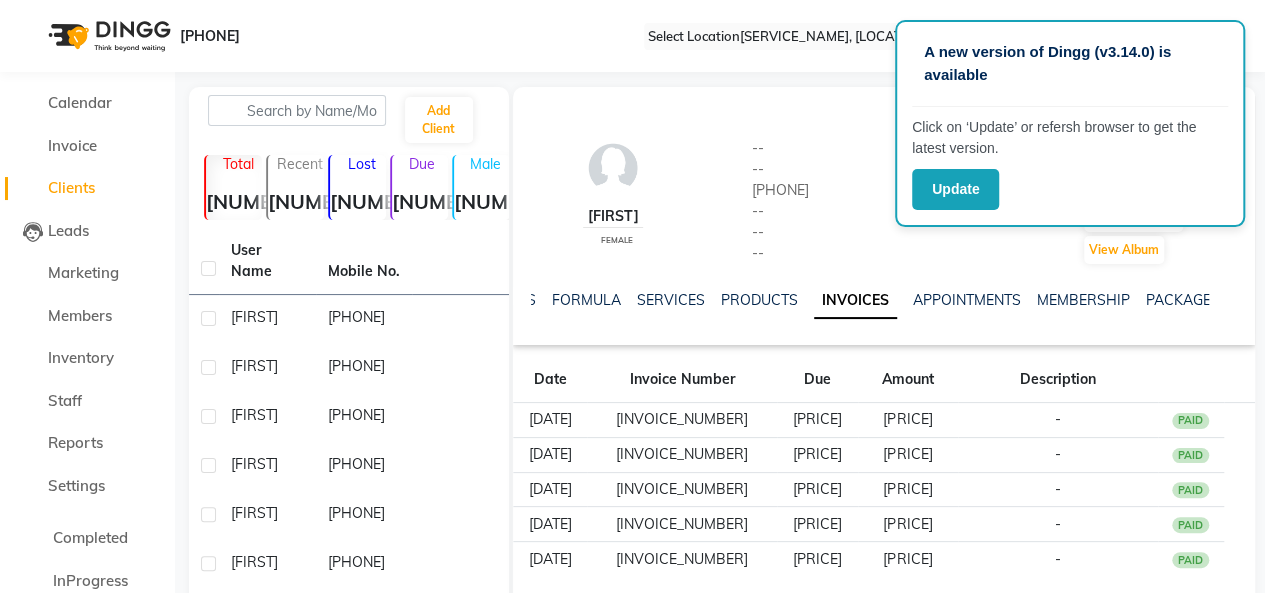 click at bounding box center [31, 8] 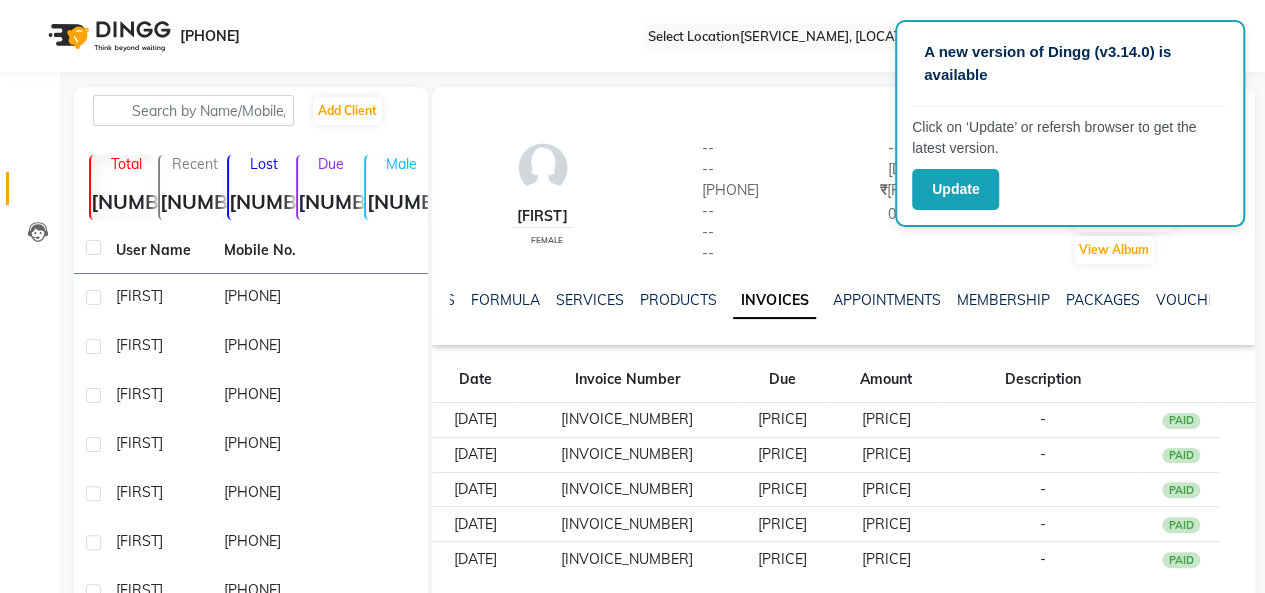click at bounding box center [31, 8] 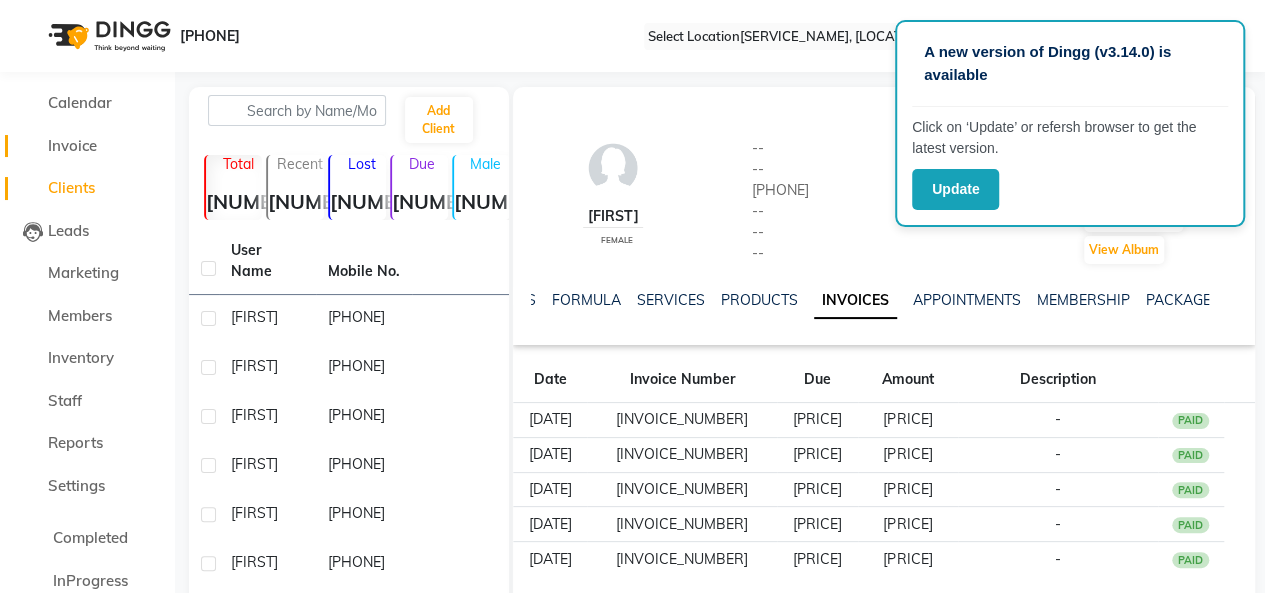 click on "Invoice" at bounding box center (72, 145) 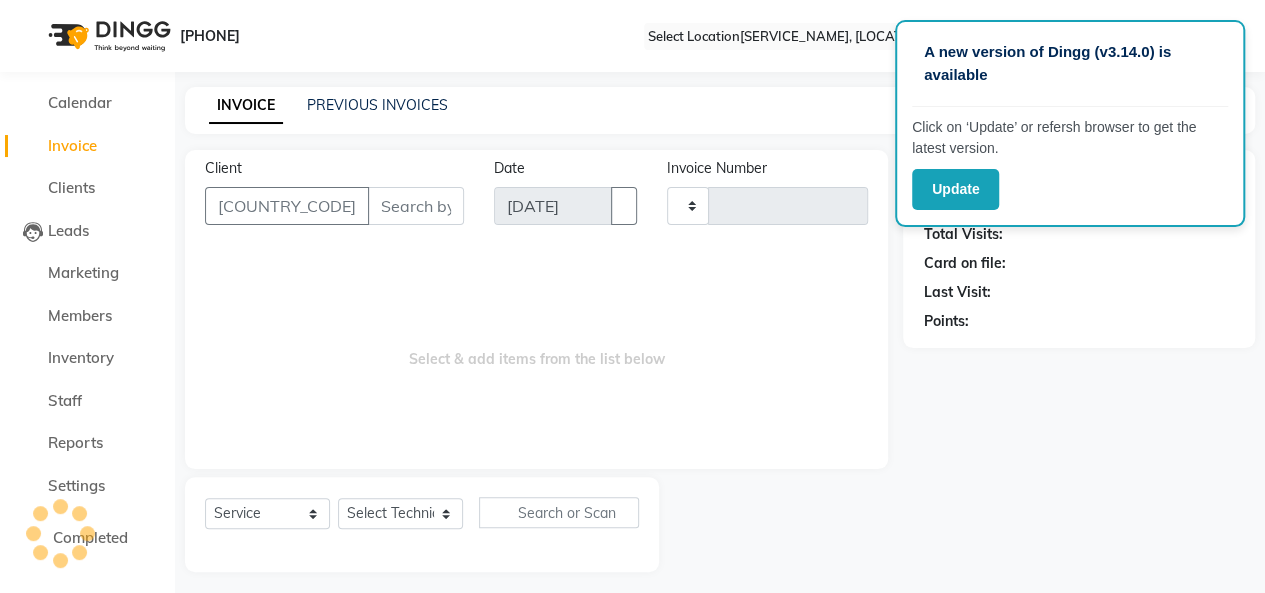 scroll, scrollTop: 7, scrollLeft: 0, axis: vertical 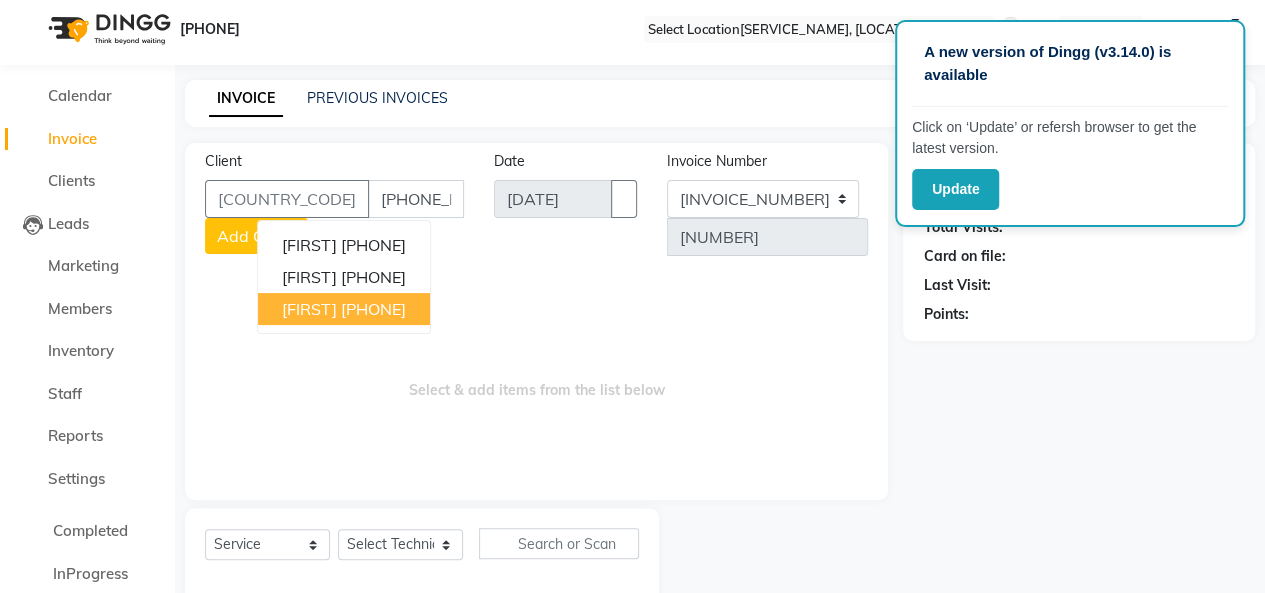 click on "[FIRST]" at bounding box center [309, 309] 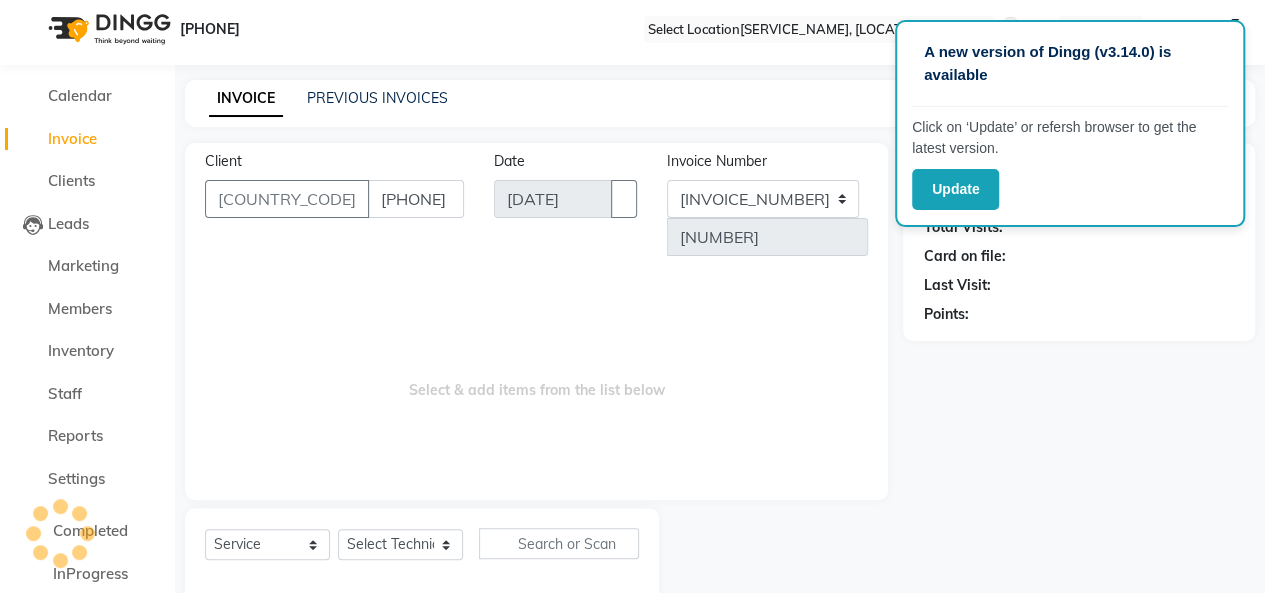 type on "[PHONE]" 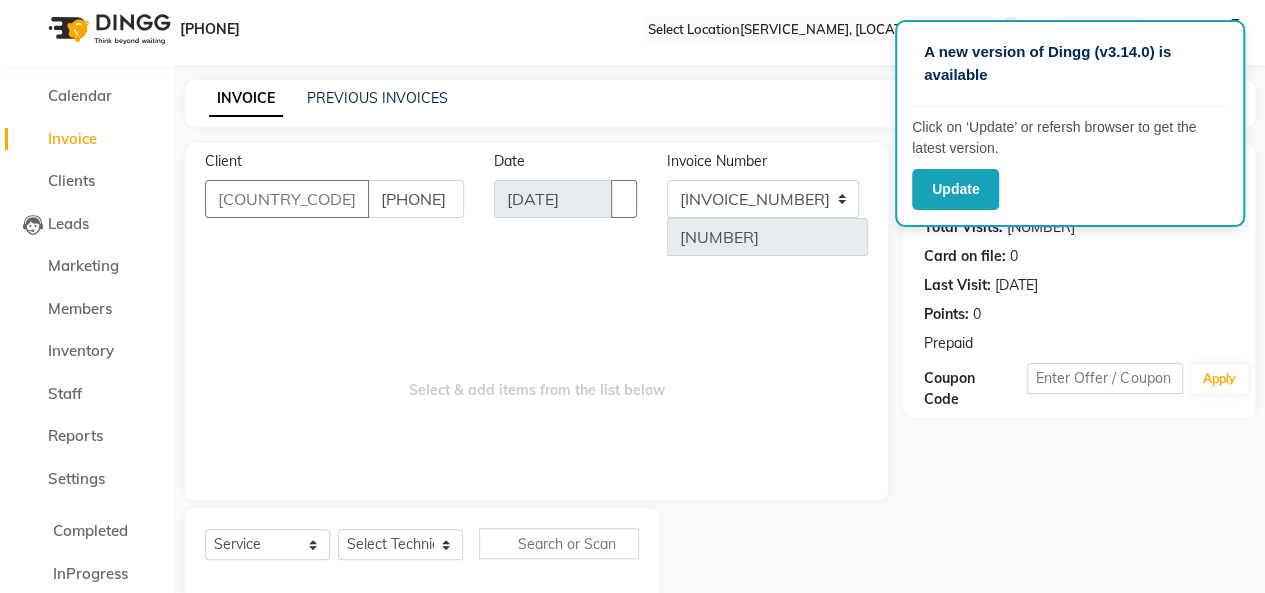 scroll, scrollTop: 0, scrollLeft: 0, axis: both 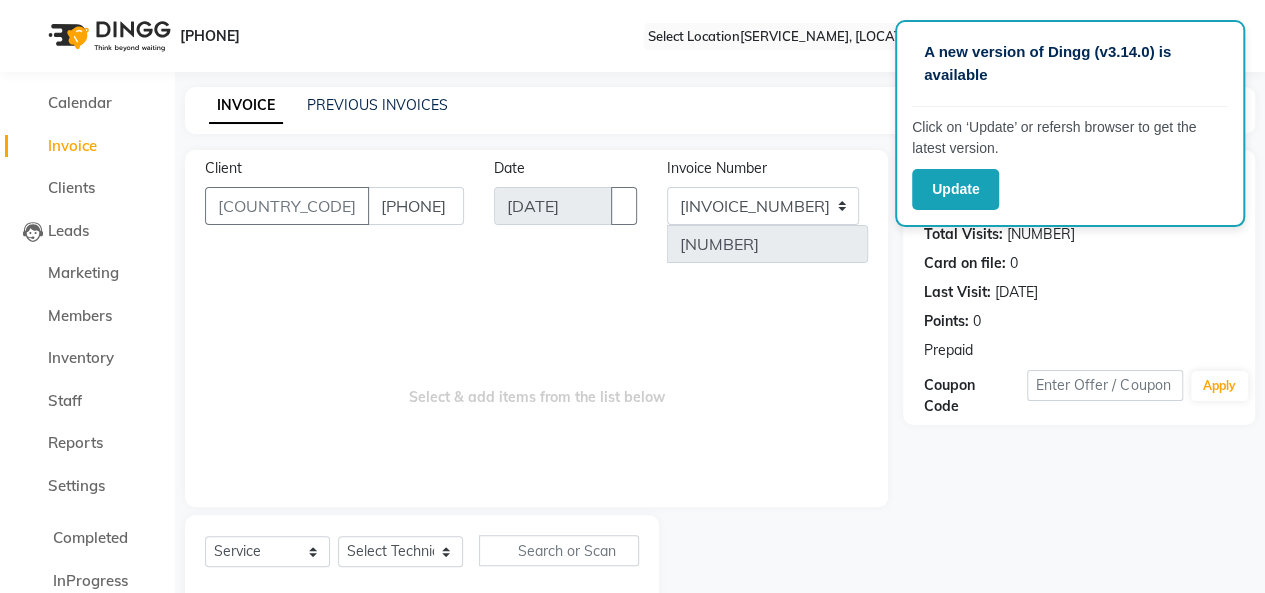 click on "INVOICE PREVIOUS INVOICES Create New   Save" at bounding box center (720, 110) 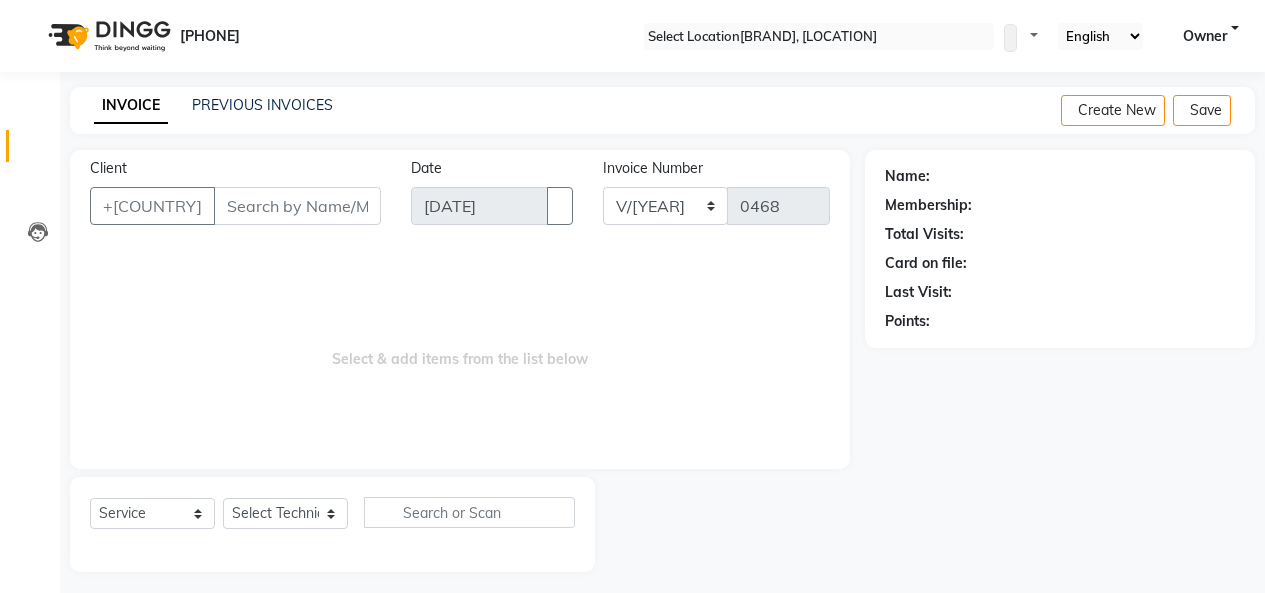 scroll, scrollTop: 0, scrollLeft: 0, axis: both 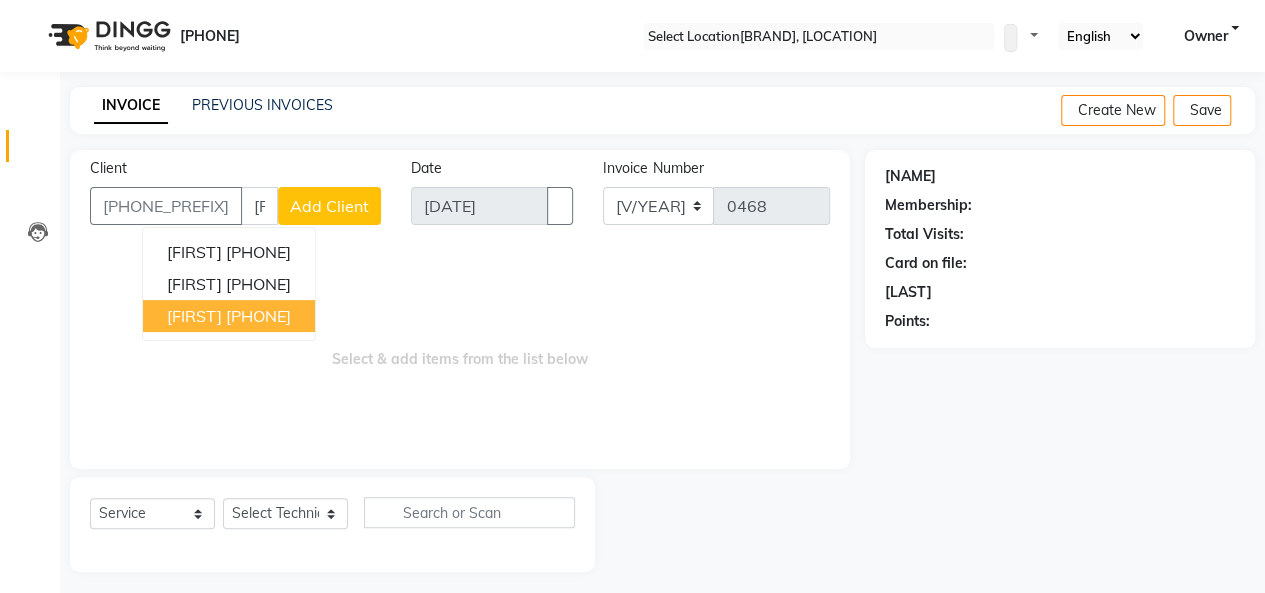 click on "[FIRST]" at bounding box center [194, 316] 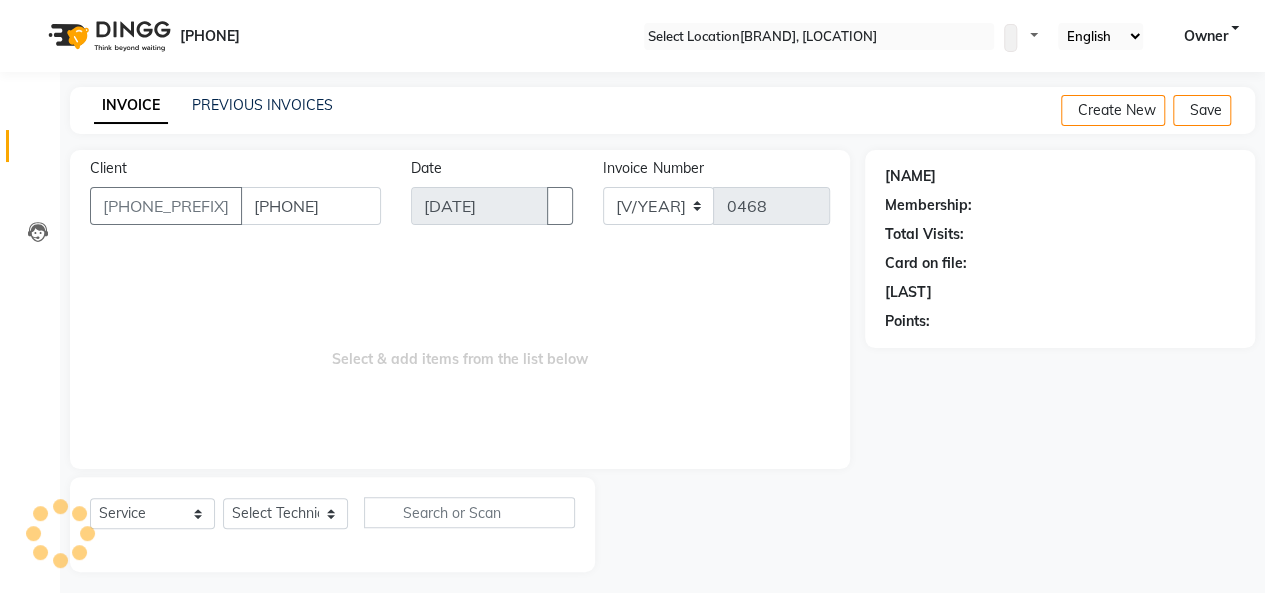 type on "[PHONE]" 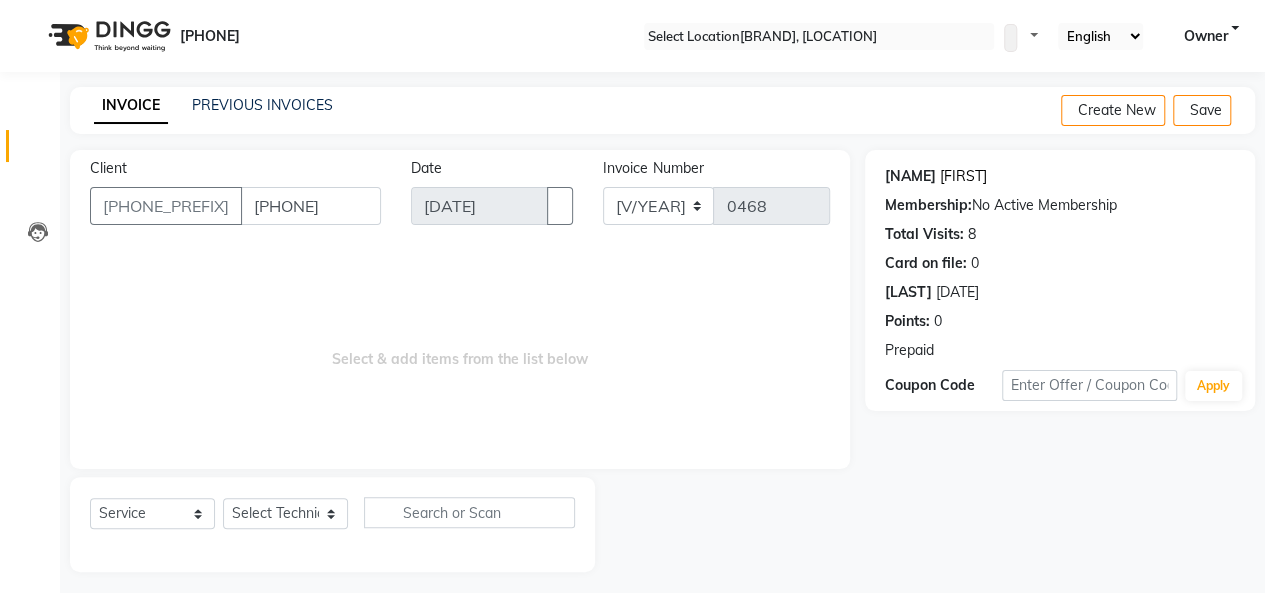 click on "[FIRST]" at bounding box center (963, 176) 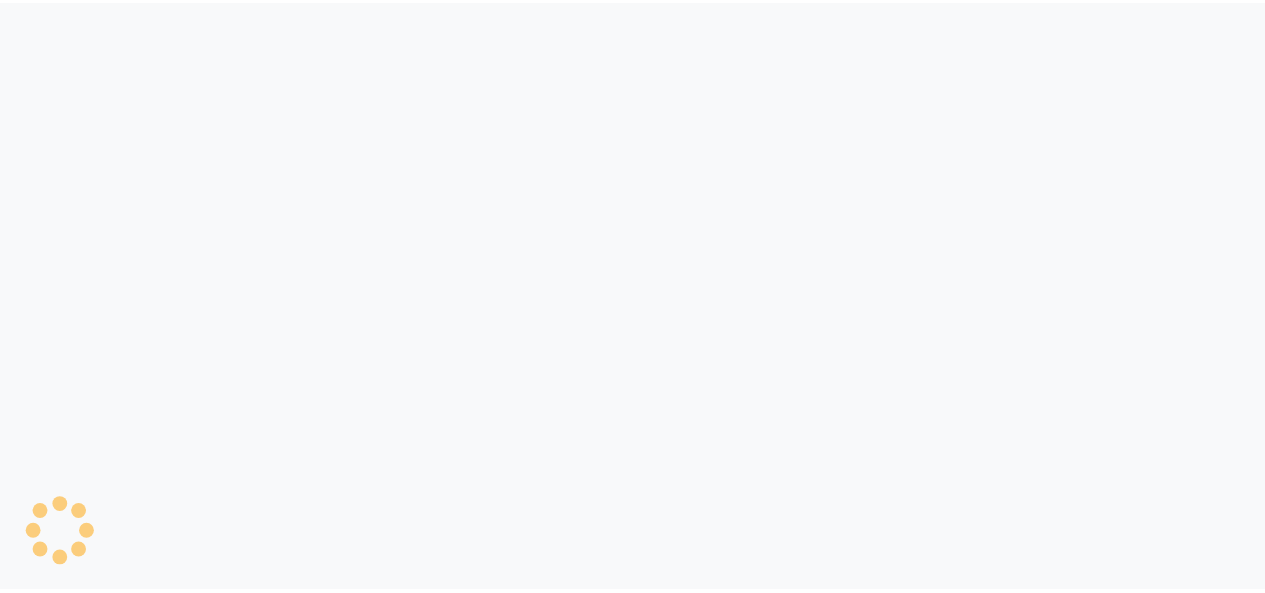 scroll, scrollTop: 0, scrollLeft: 0, axis: both 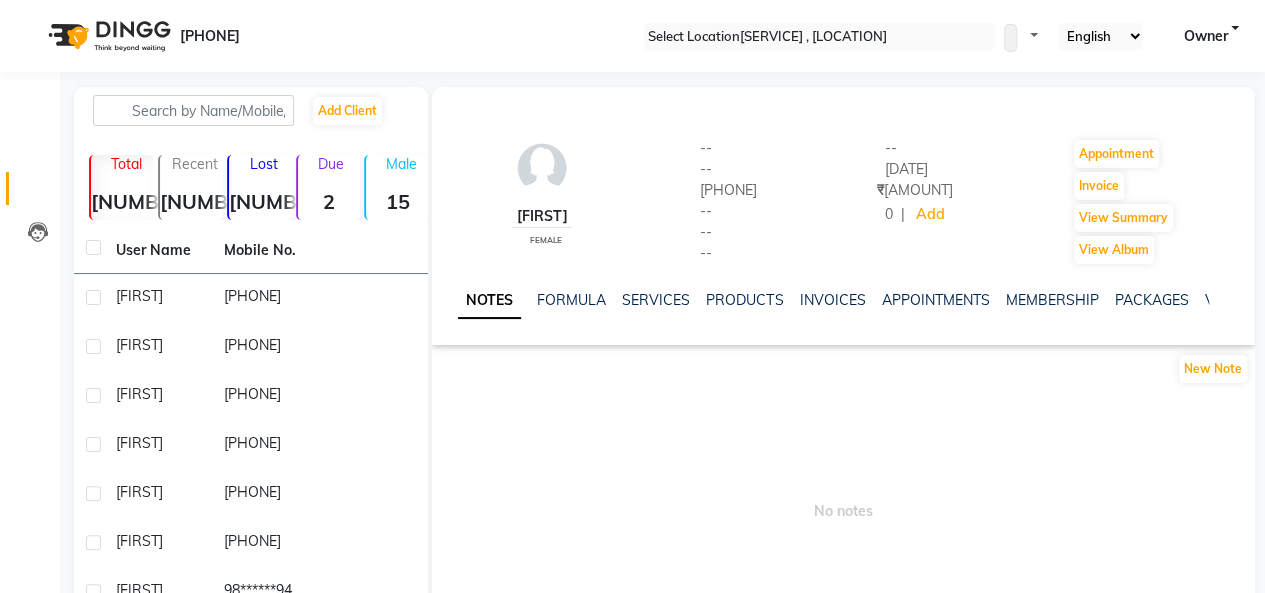 drag, startPoint x: 0, startPoint y: 0, endPoint x: 752, endPoint y: 302, distance: 810.37524 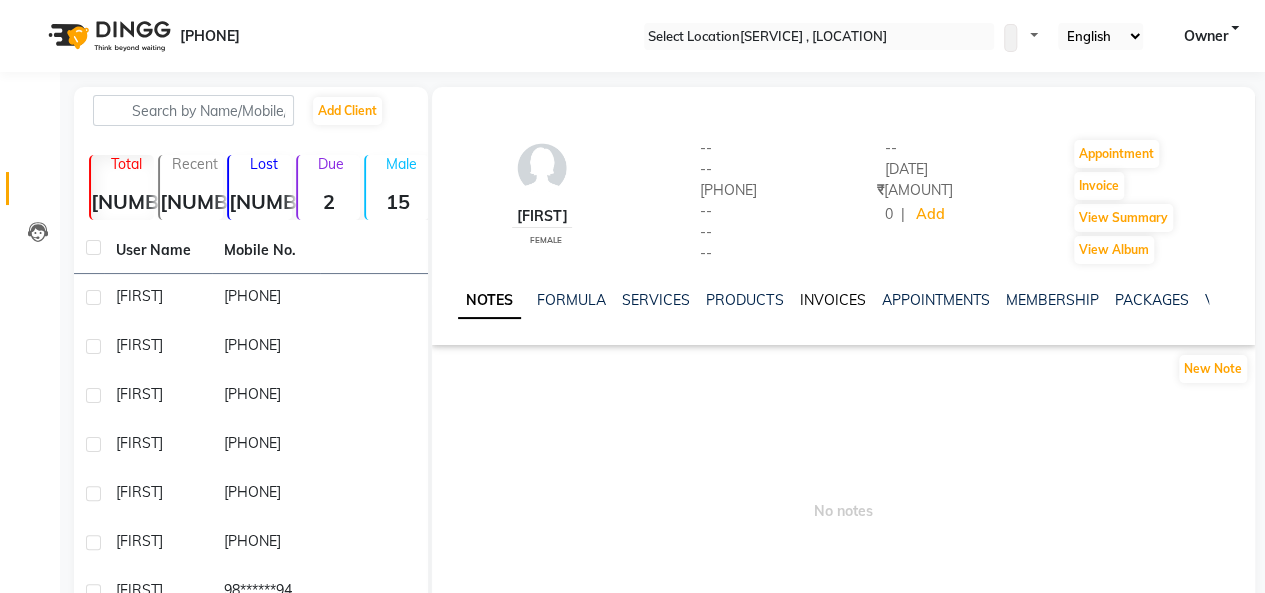click on "INVOICES" at bounding box center (832, 300) 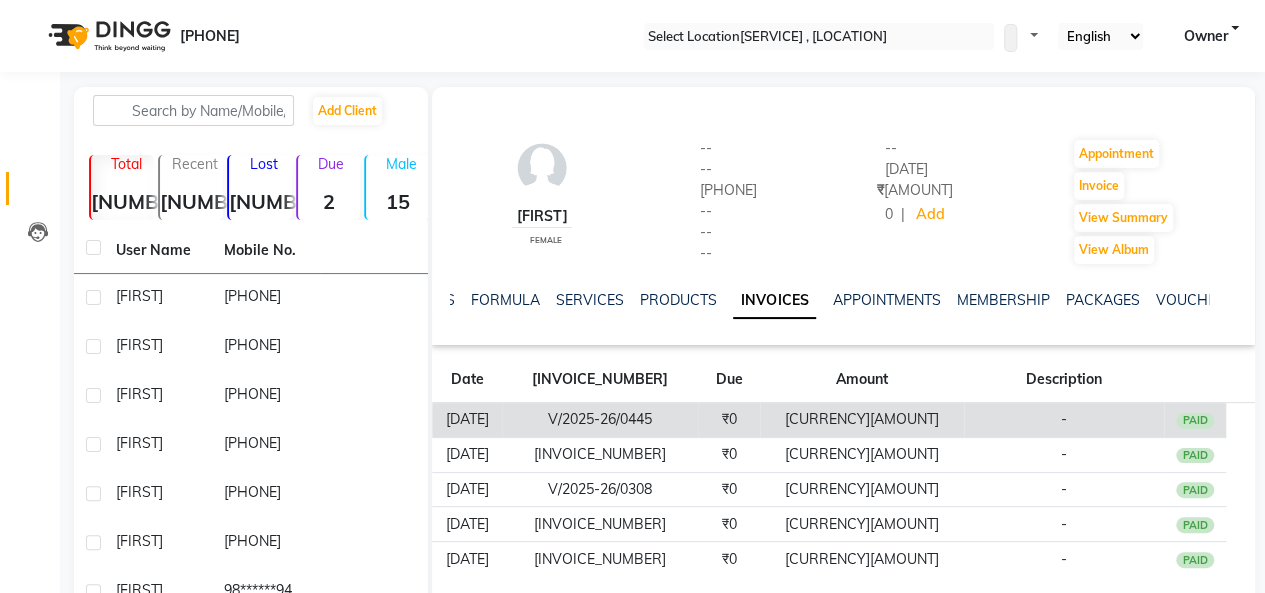 click on "₹1,000.00" at bounding box center (862, 420) 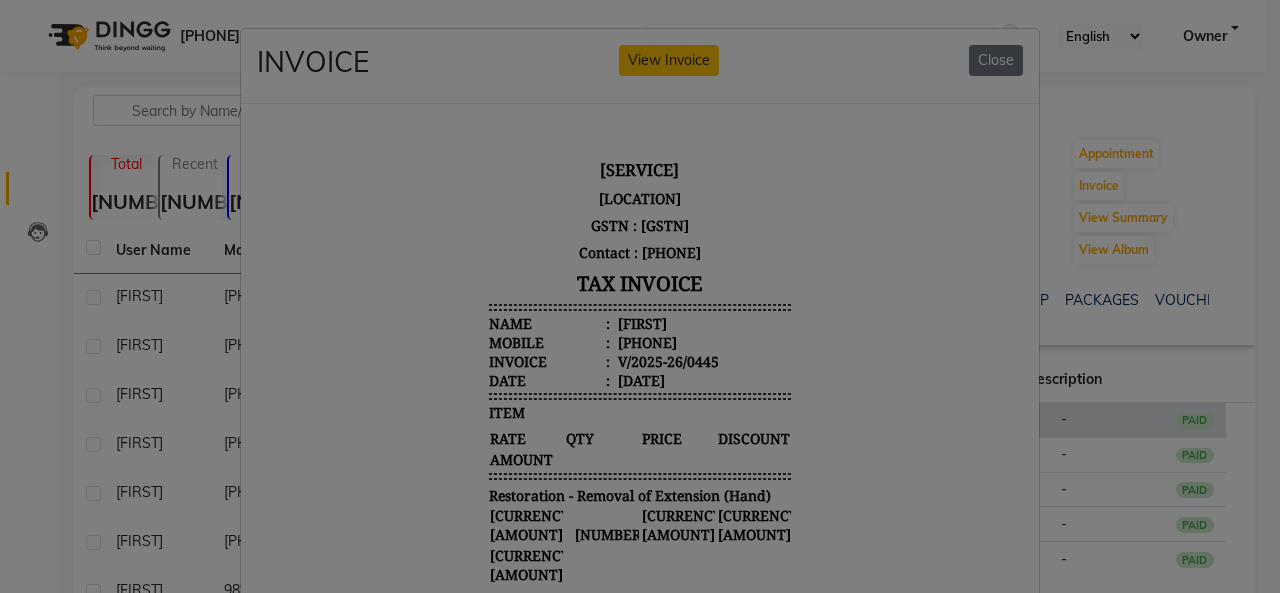 scroll, scrollTop: 16, scrollLeft: 0, axis: vertical 